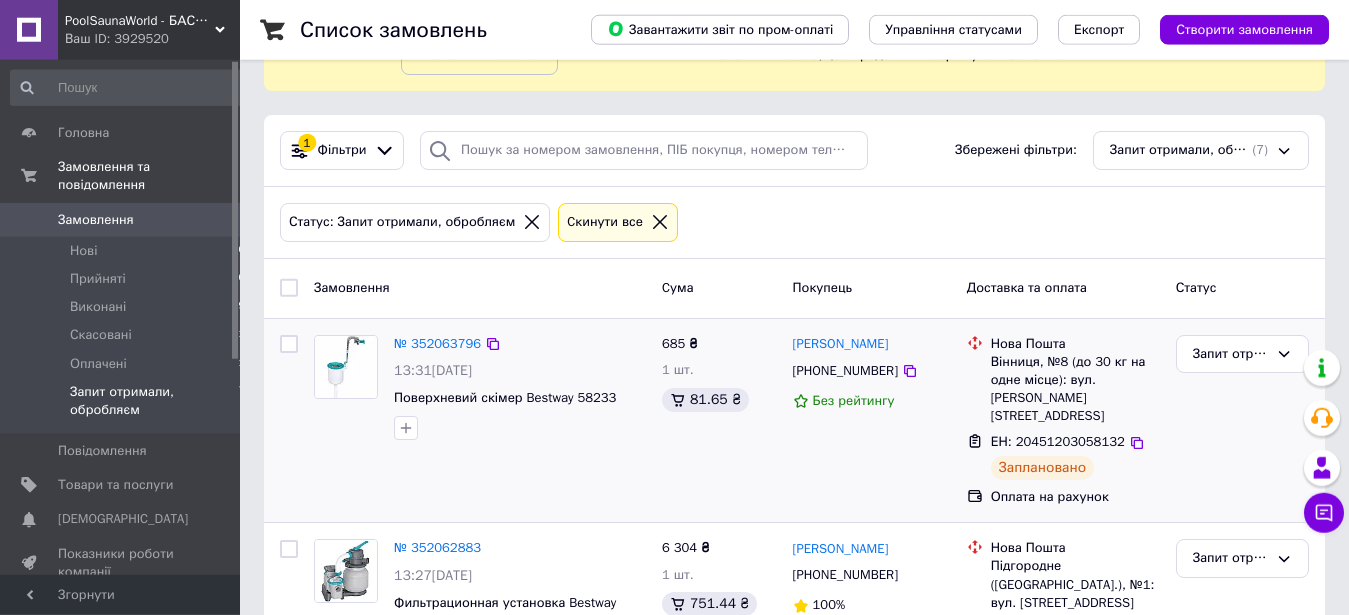 scroll, scrollTop: 204, scrollLeft: 0, axis: vertical 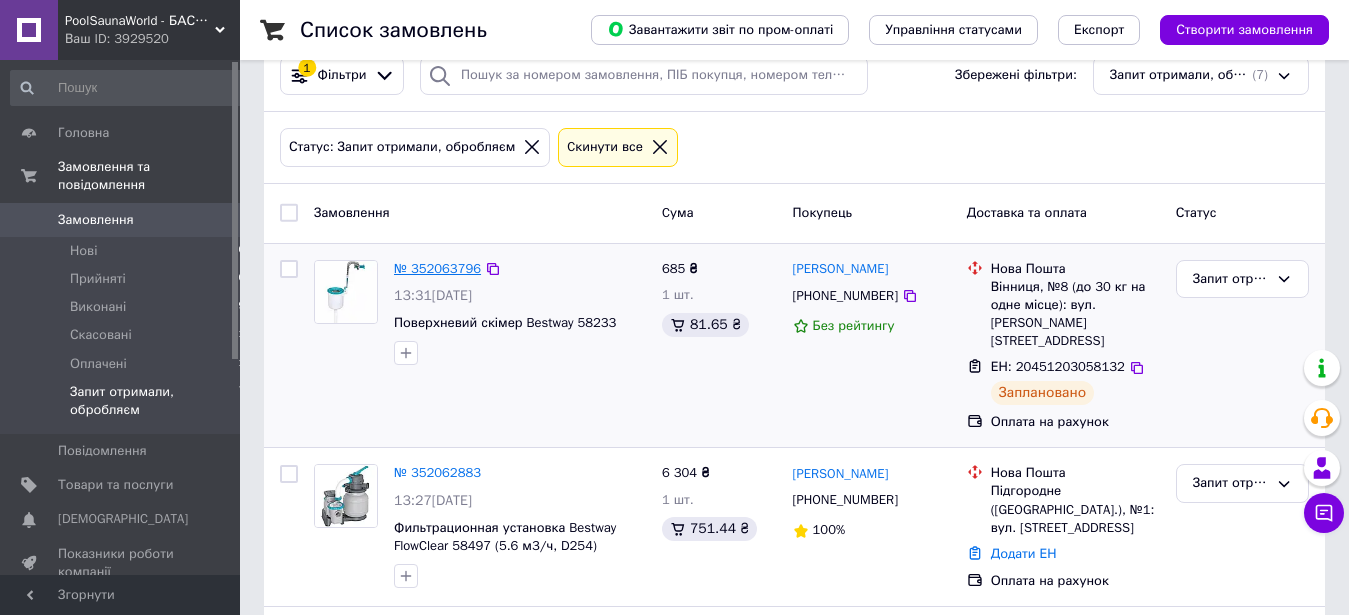 click on "№ 352063796" at bounding box center (437, 268) 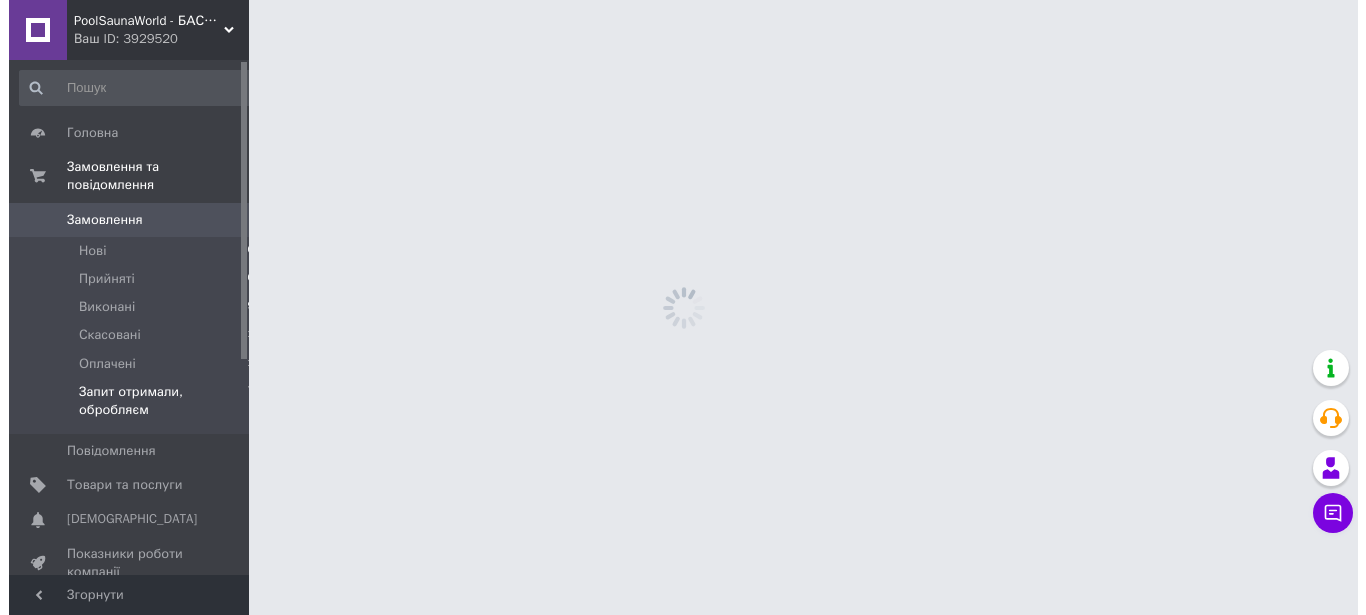 scroll, scrollTop: 0, scrollLeft: 0, axis: both 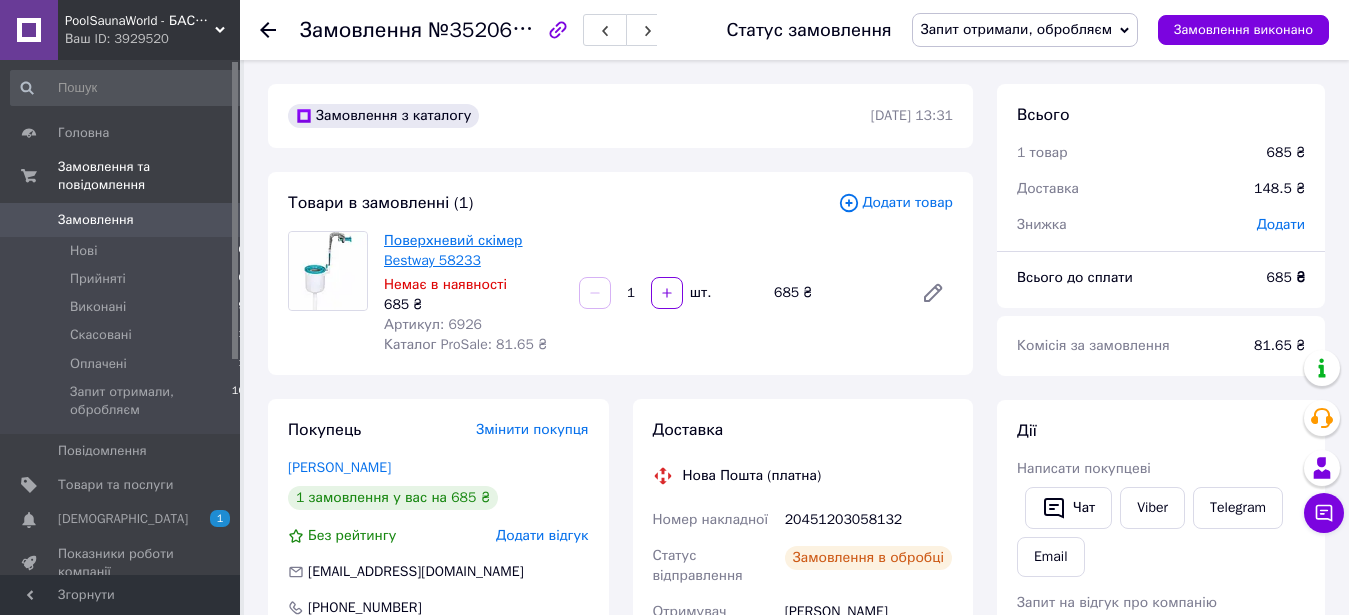 click on "Поверхневий скімер Bestway 58233" at bounding box center (453, 250) 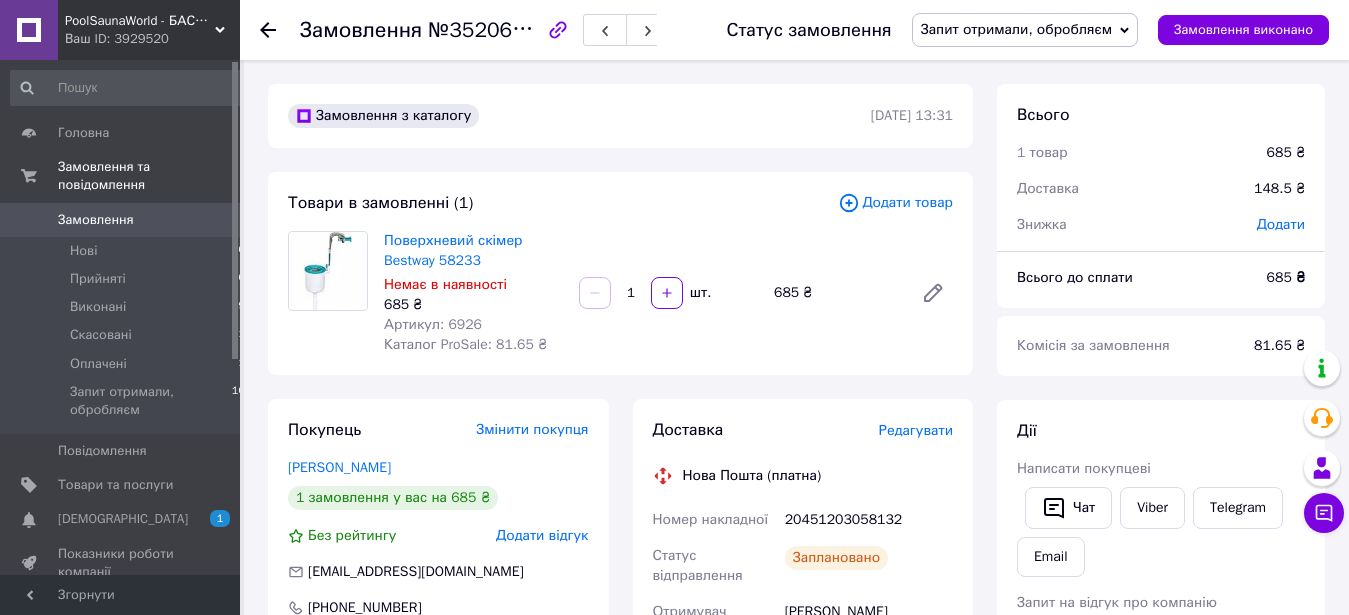 click on "Замовлення" at bounding box center (96, 220) 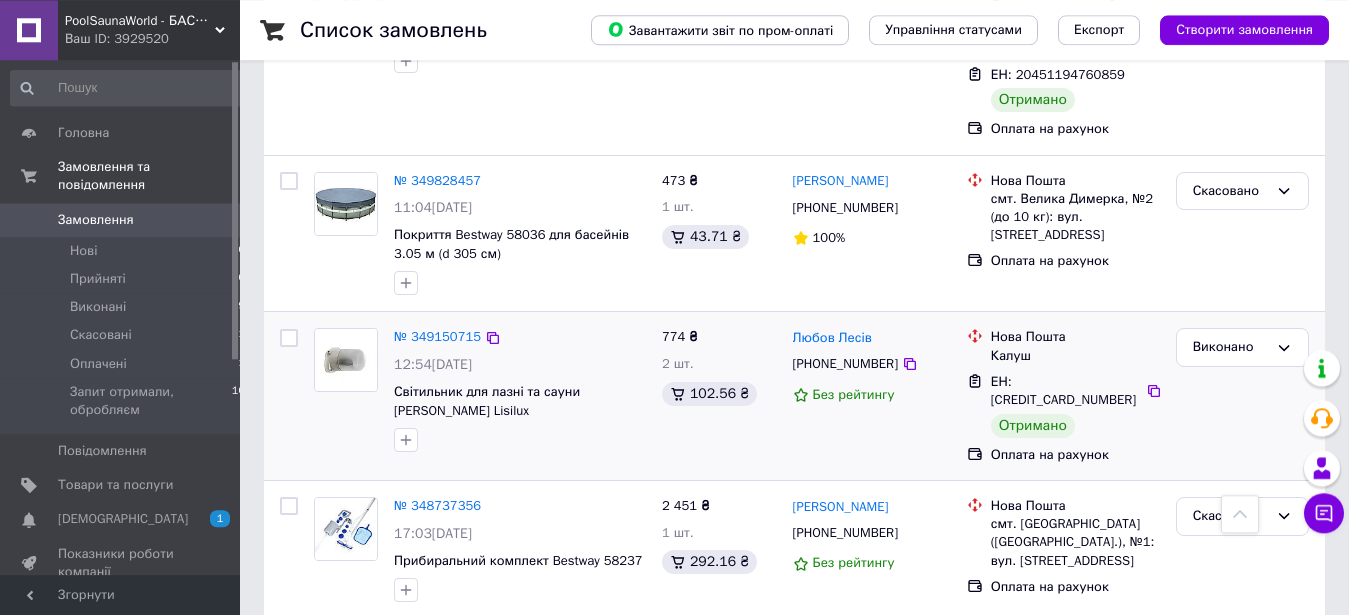 scroll, scrollTop: 3095, scrollLeft: 0, axis: vertical 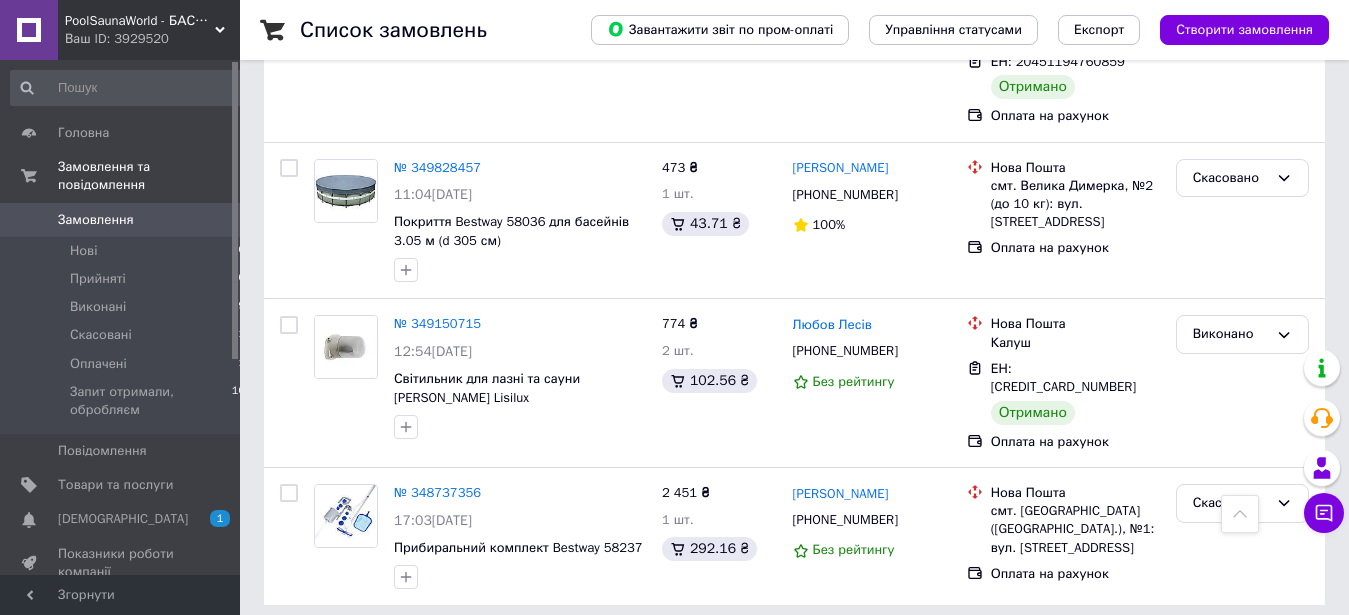 click on "2" at bounding box center [327, 650] 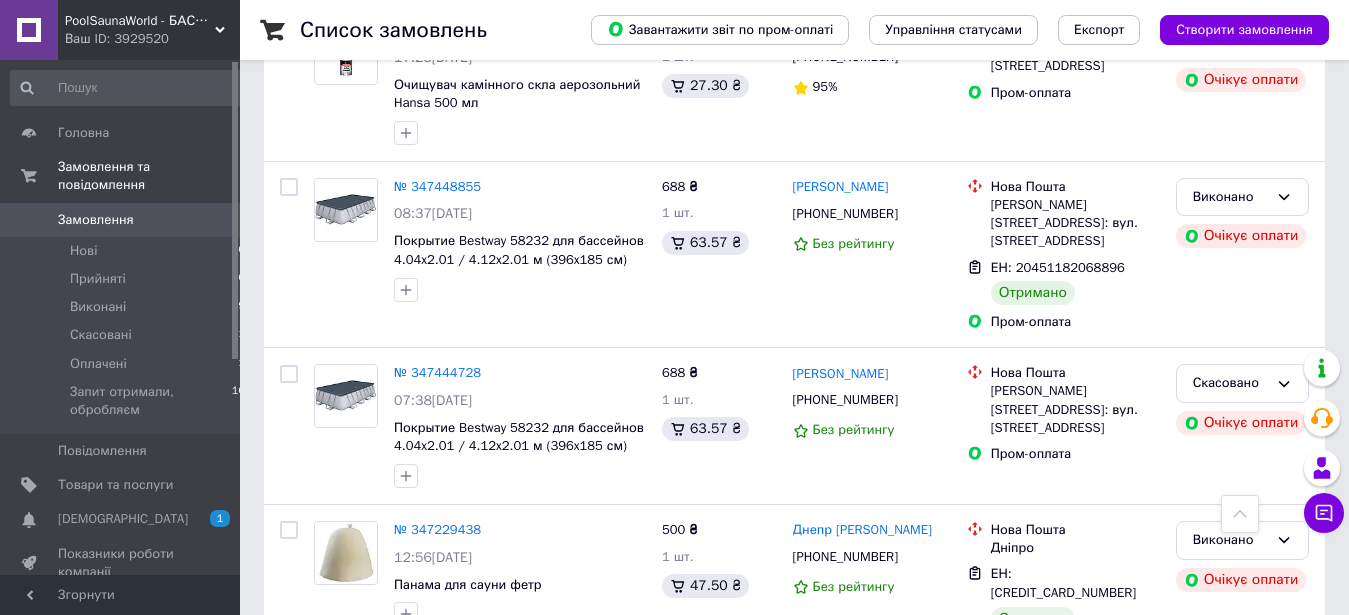 scroll, scrollTop: 1354, scrollLeft: 0, axis: vertical 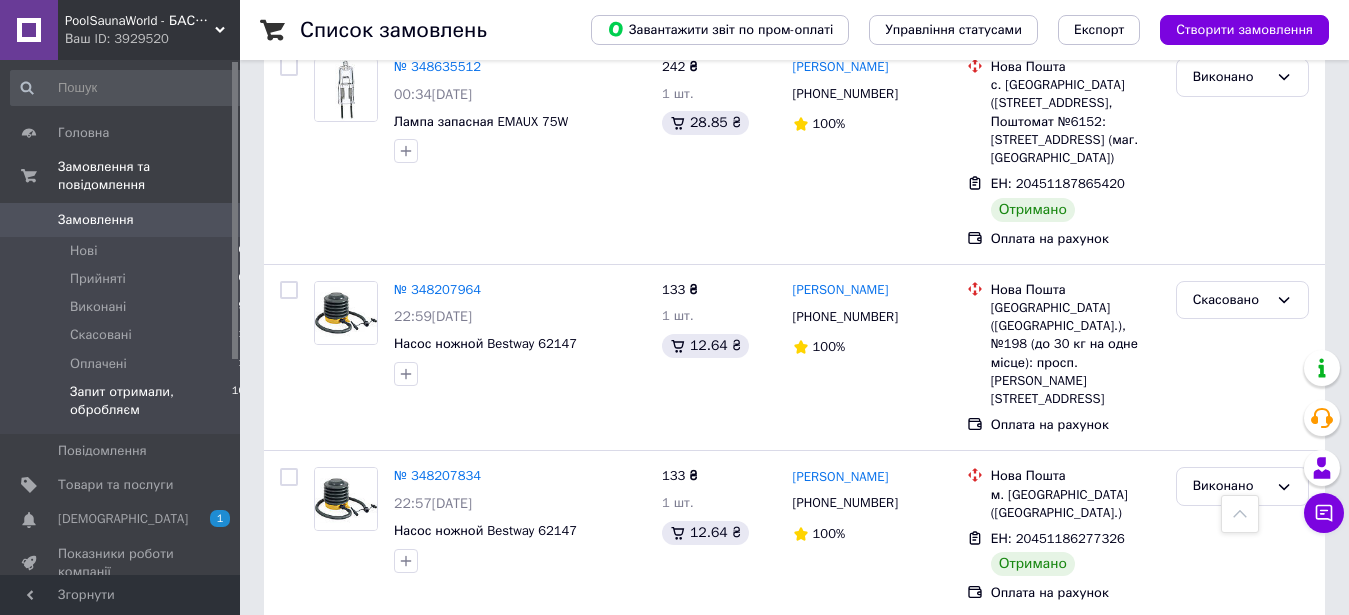 drag, startPoint x: 144, startPoint y: 377, endPoint x: 154, endPoint y: 381, distance: 10.770329 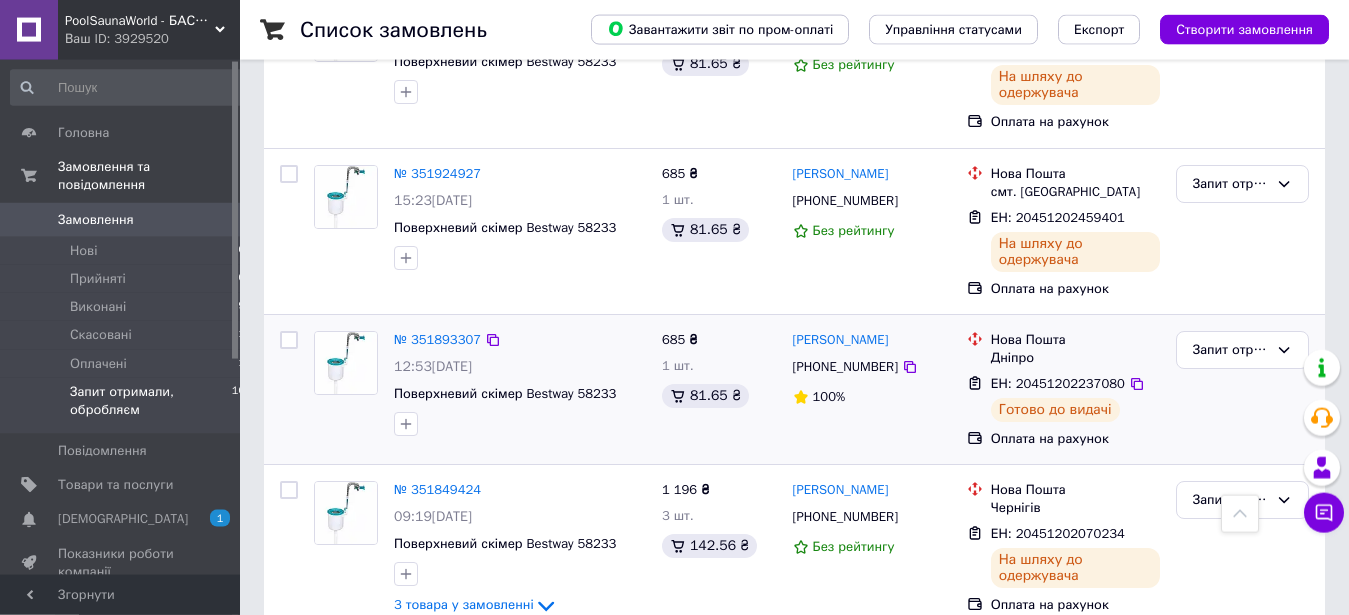 scroll, scrollTop: 1495, scrollLeft: 0, axis: vertical 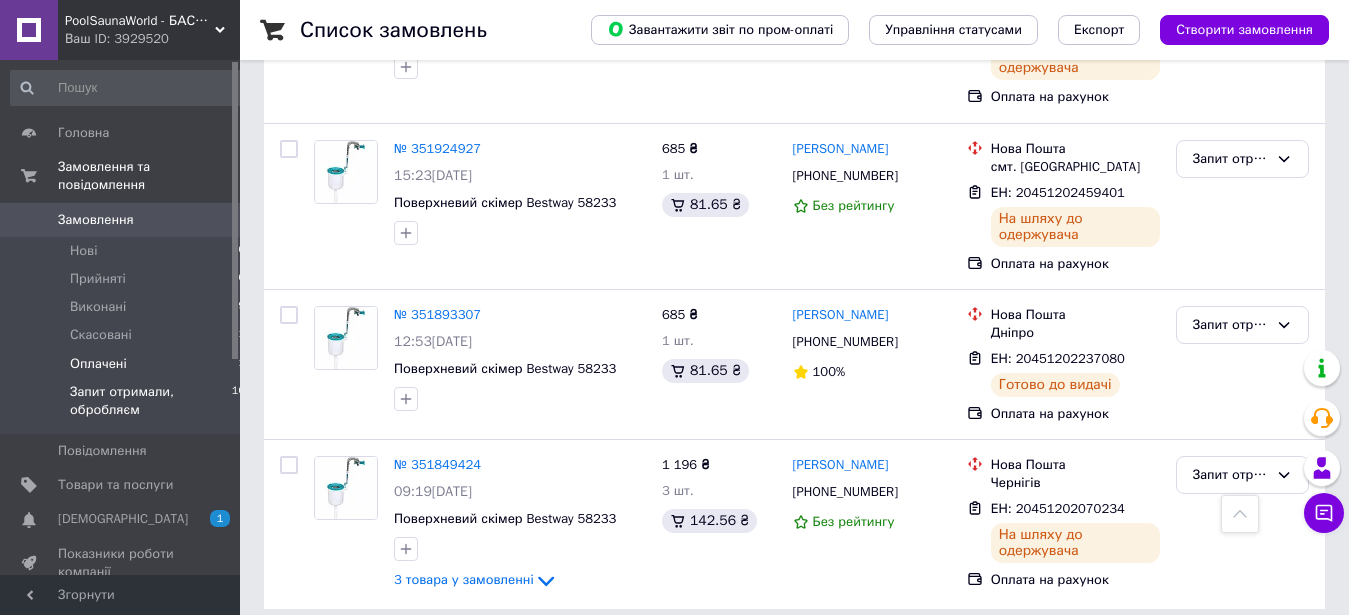 click on "Оплачені 1" at bounding box center (128, 364) 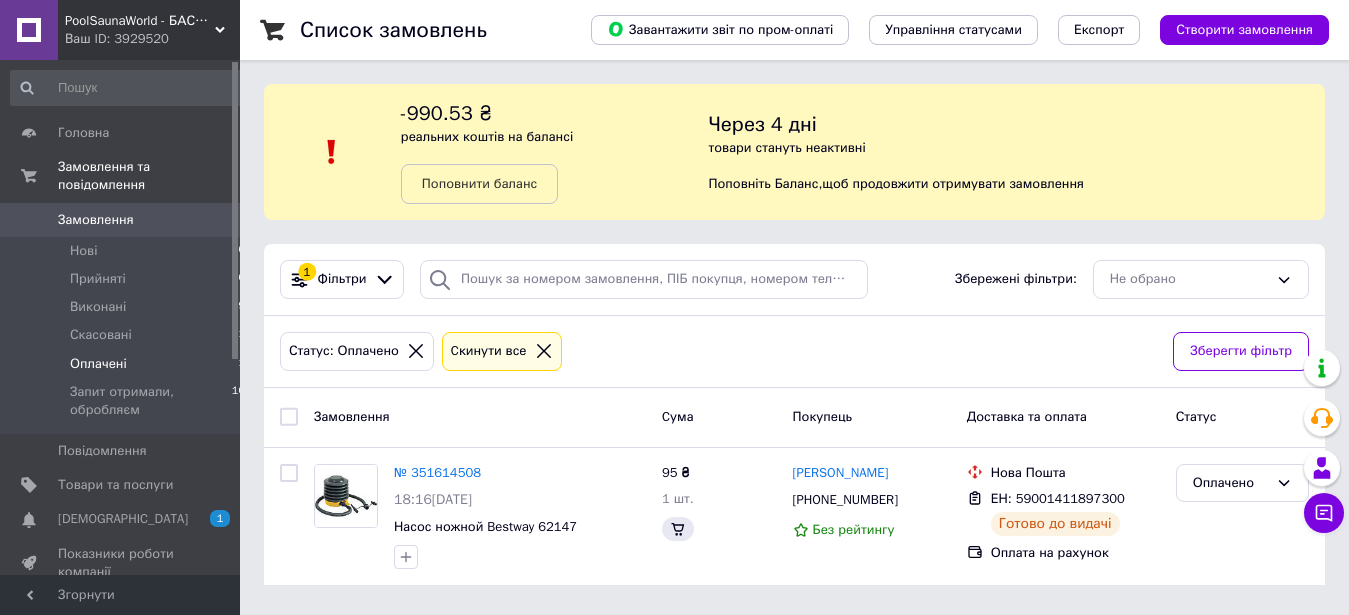 scroll, scrollTop: 0, scrollLeft: 0, axis: both 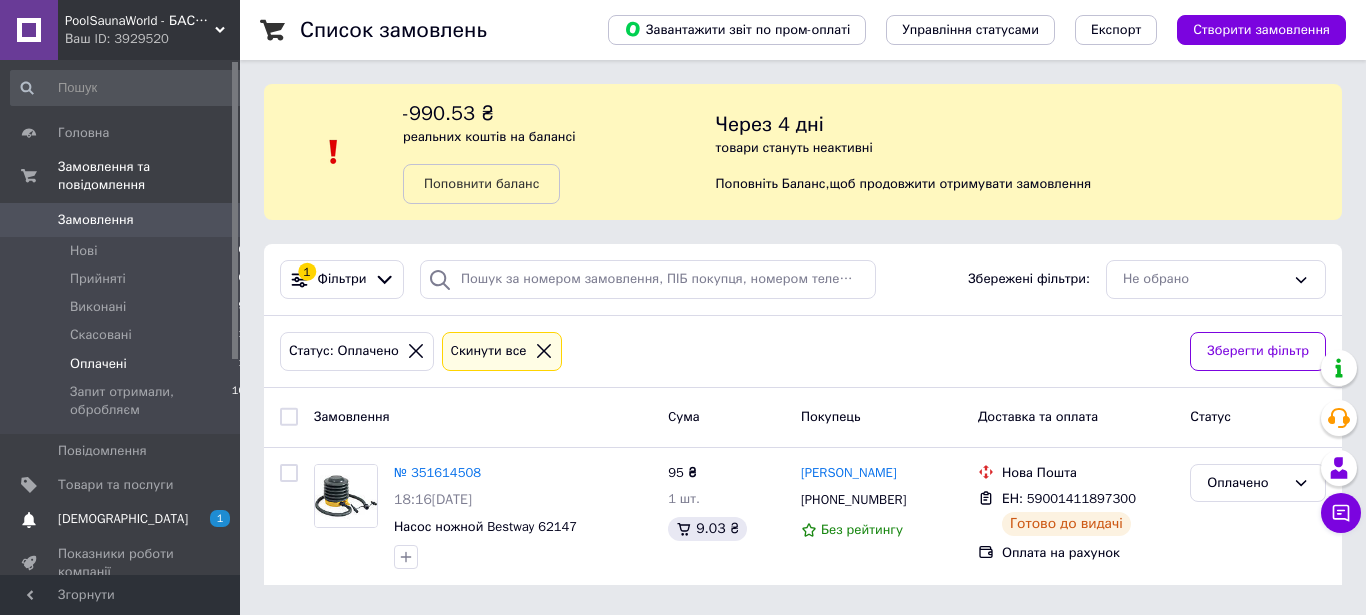 click on "Сповіщення 1 0" at bounding box center (128, 519) 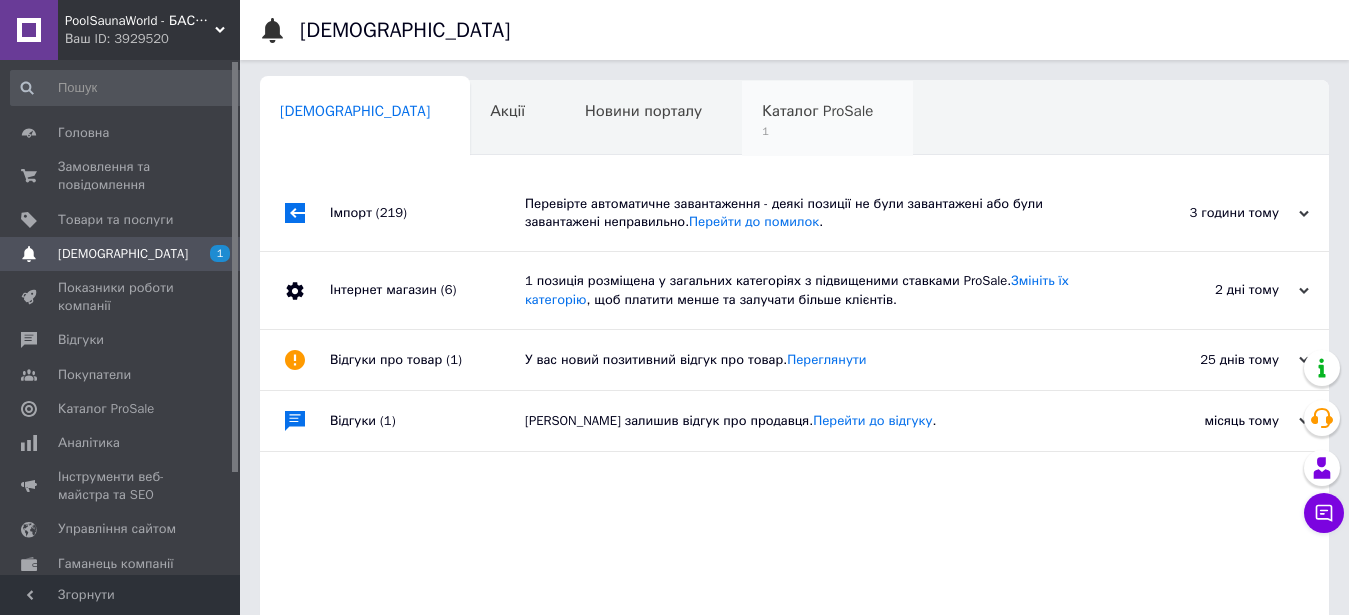 click on "Каталог ProSale 1" at bounding box center [827, 119] 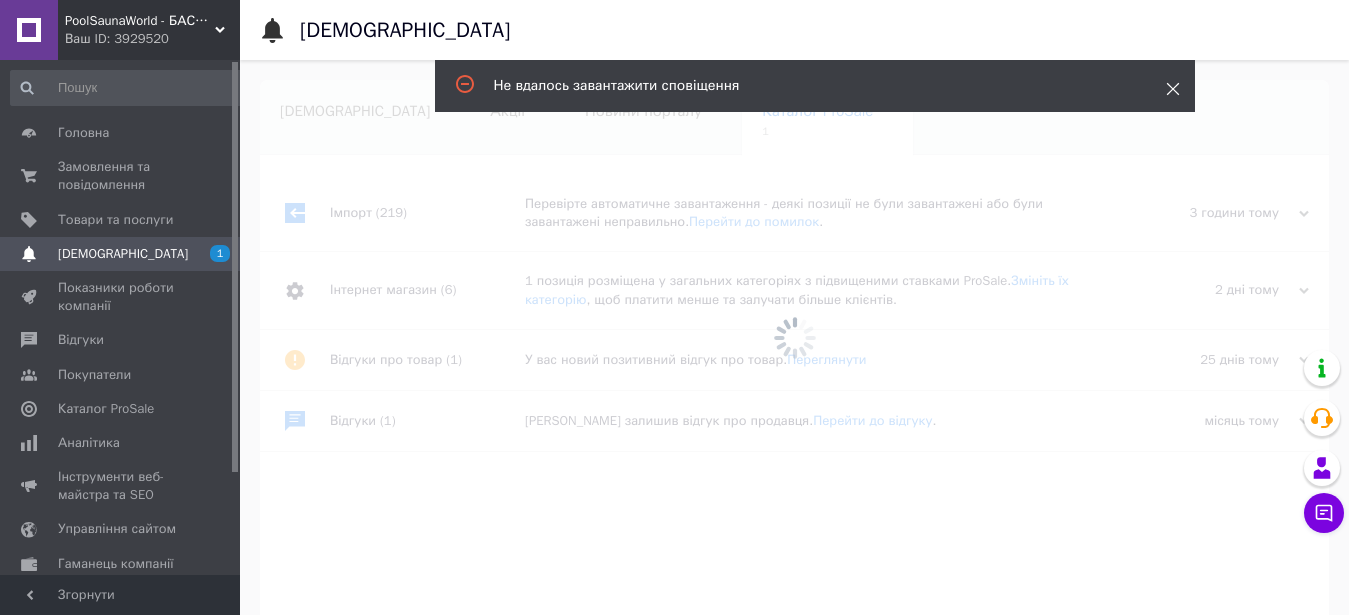 click 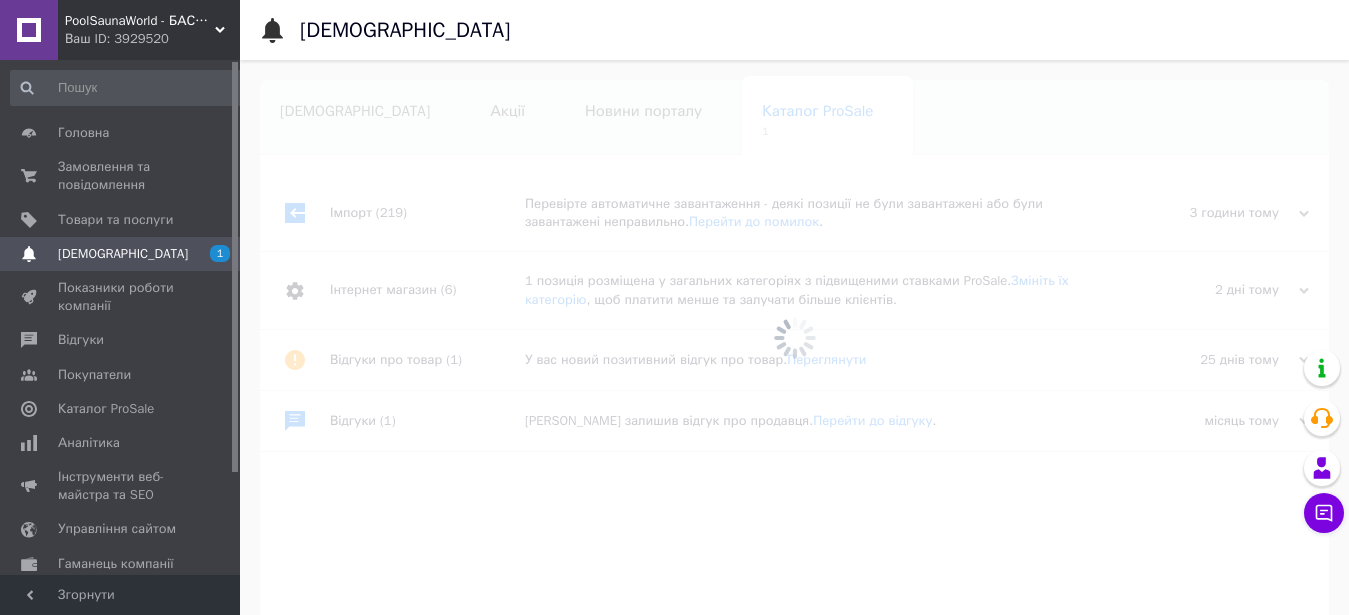 click on "[DEMOGRAPHIC_DATA]" at bounding box center [121, 254] 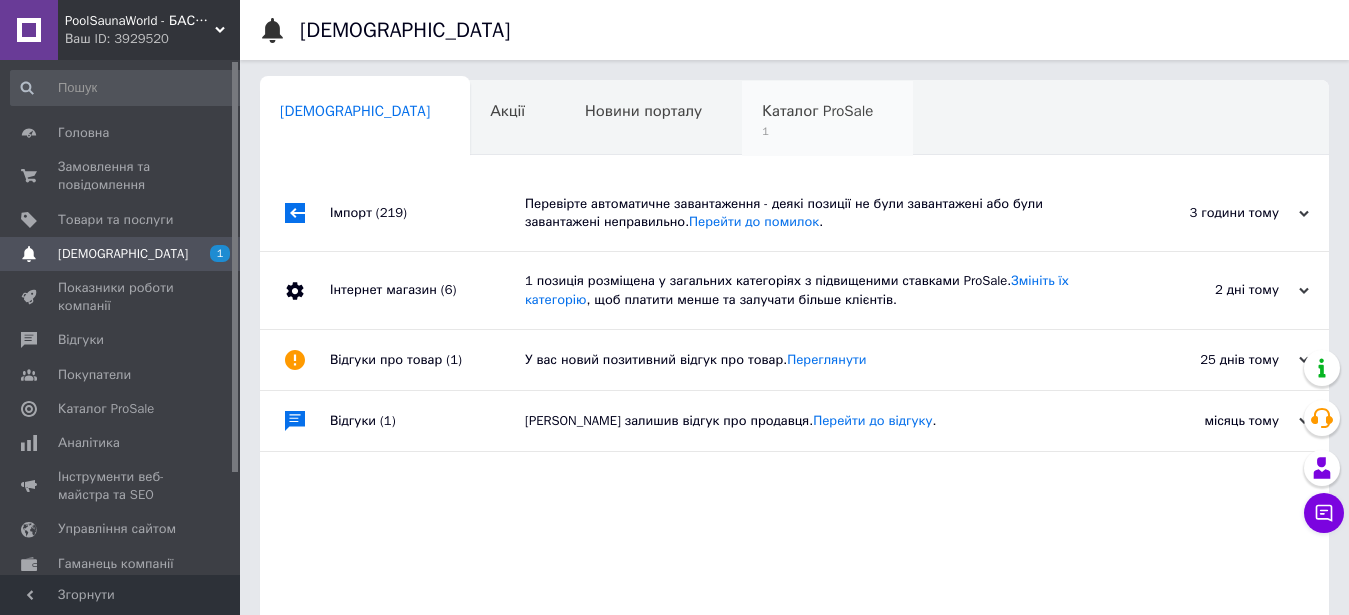 click on "1" at bounding box center [817, 131] 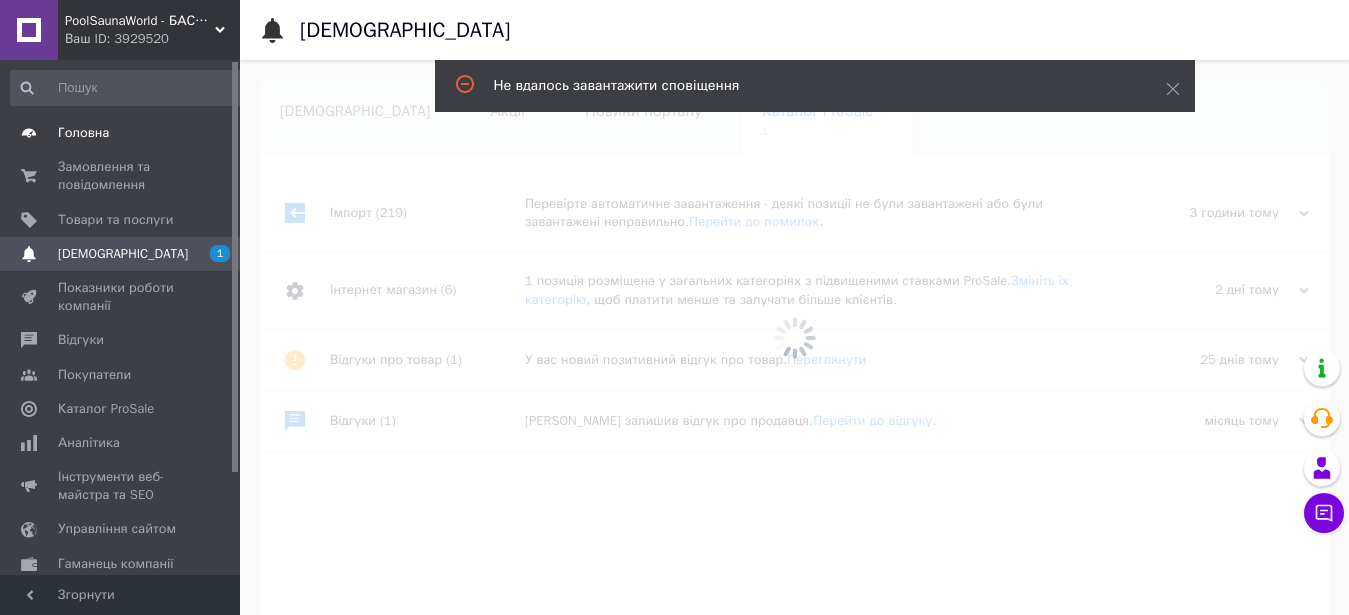 click on "Головна" at bounding box center (121, 133) 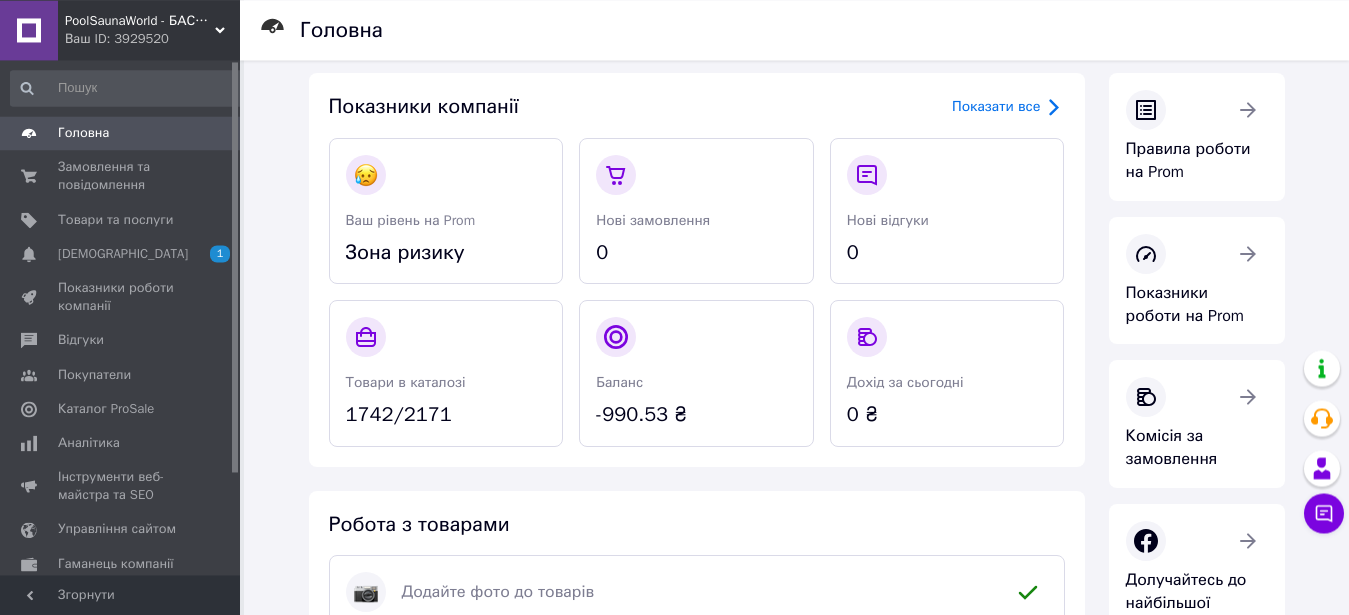 scroll, scrollTop: 0, scrollLeft: 0, axis: both 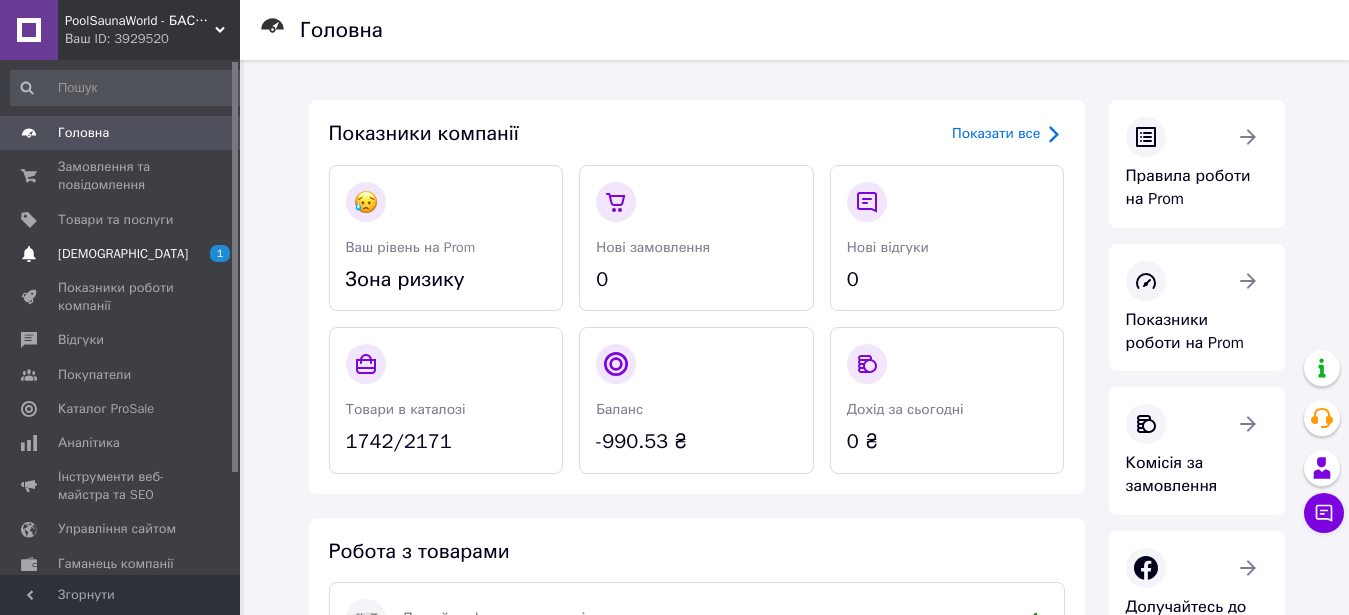 click on "[DEMOGRAPHIC_DATA]" at bounding box center [121, 254] 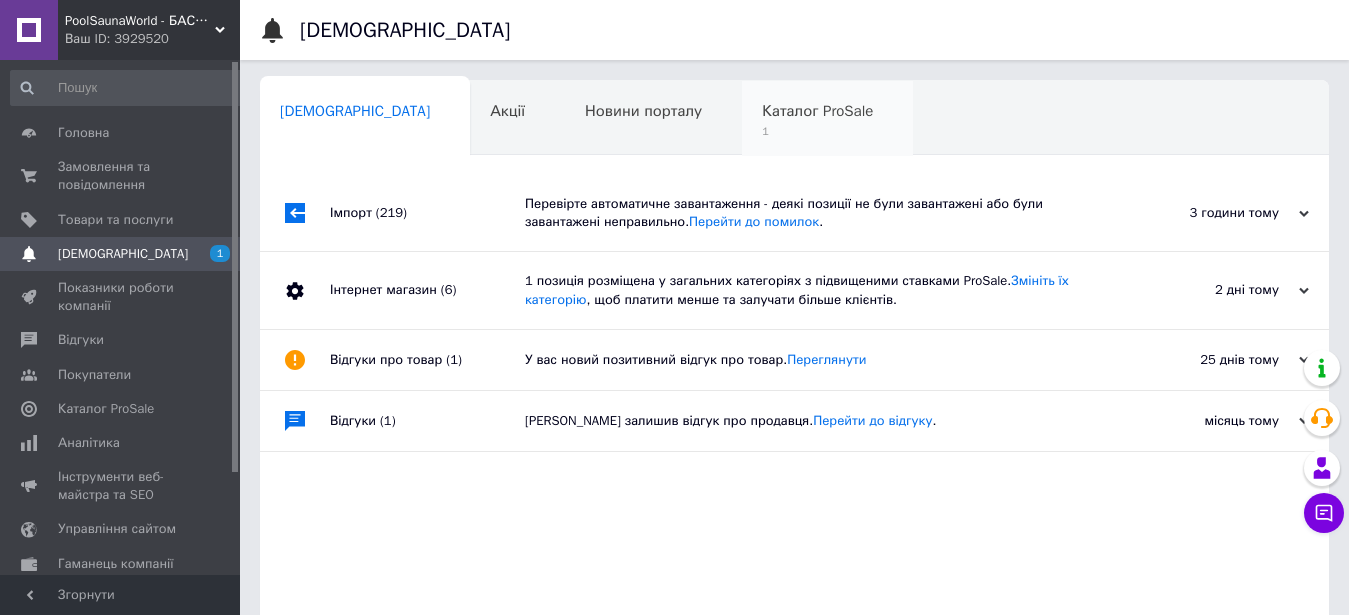 click on "1" at bounding box center [817, 131] 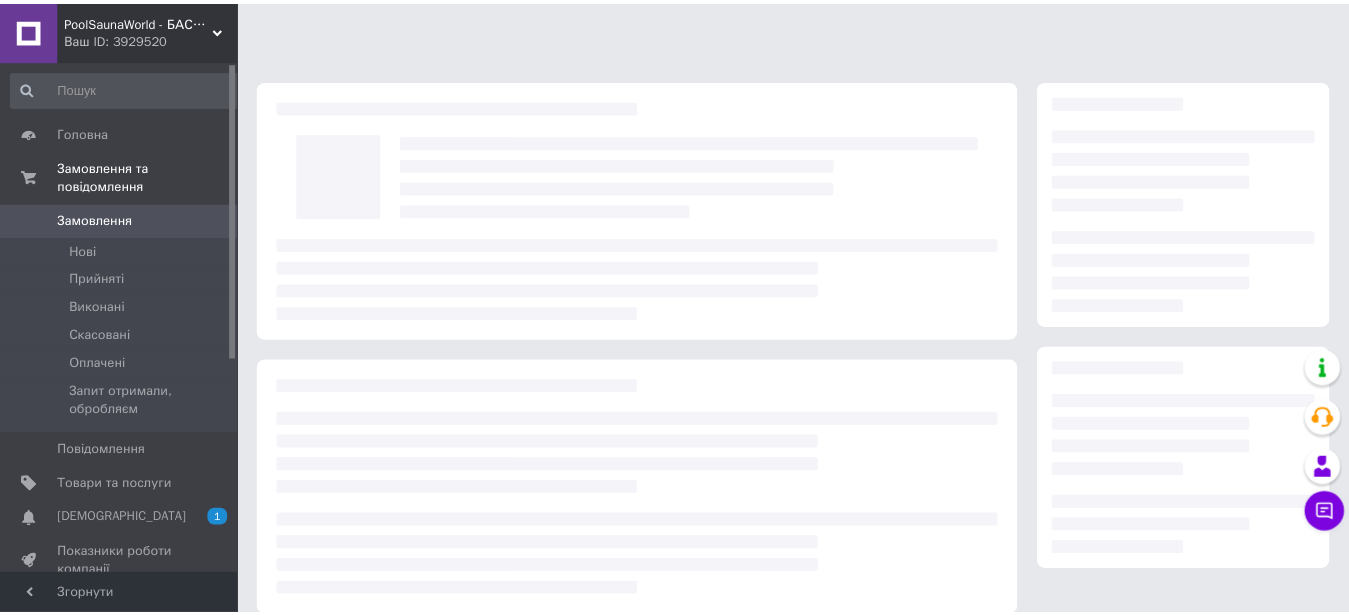 scroll, scrollTop: 0, scrollLeft: 0, axis: both 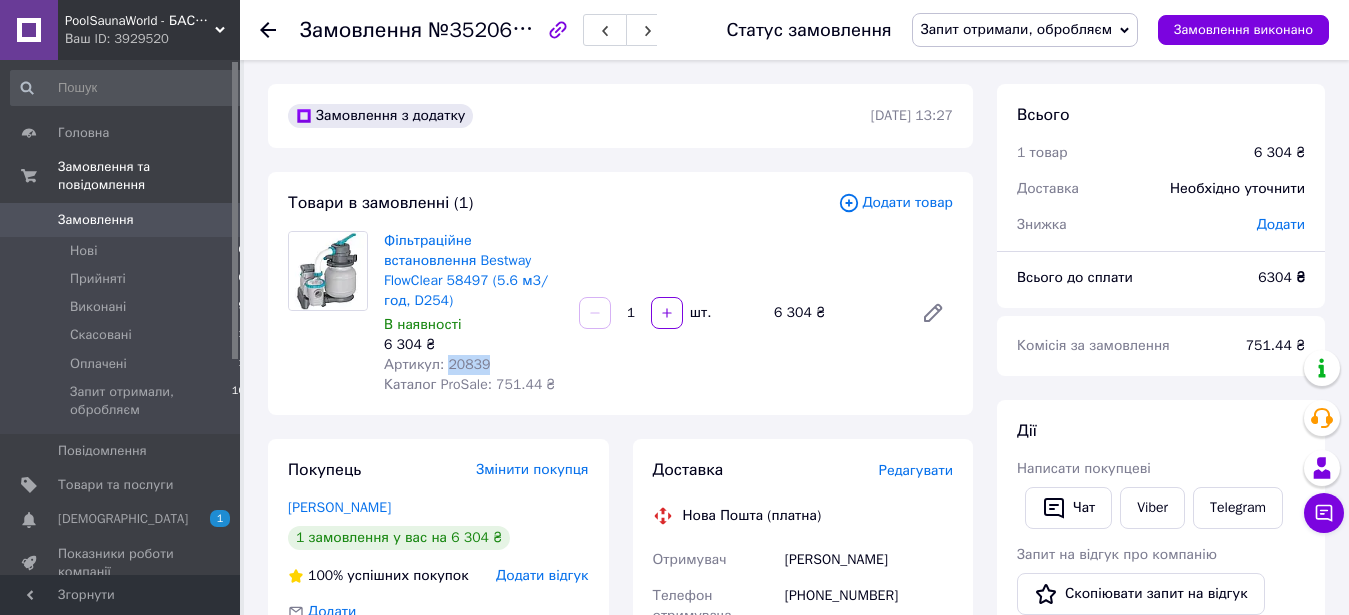 drag, startPoint x: 443, startPoint y: 348, endPoint x: 486, endPoint y: 347, distance: 43.011627 